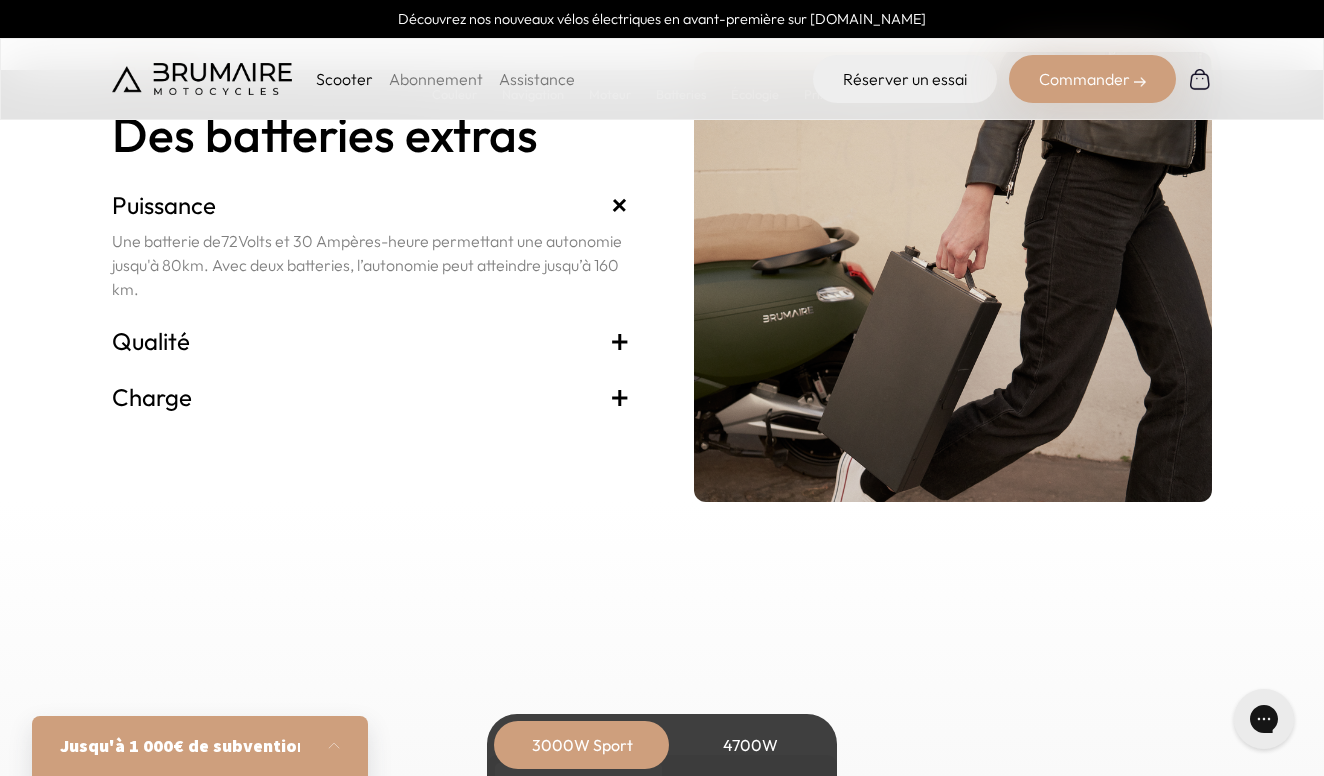 scroll, scrollTop: 4200, scrollLeft: 0, axis: vertical 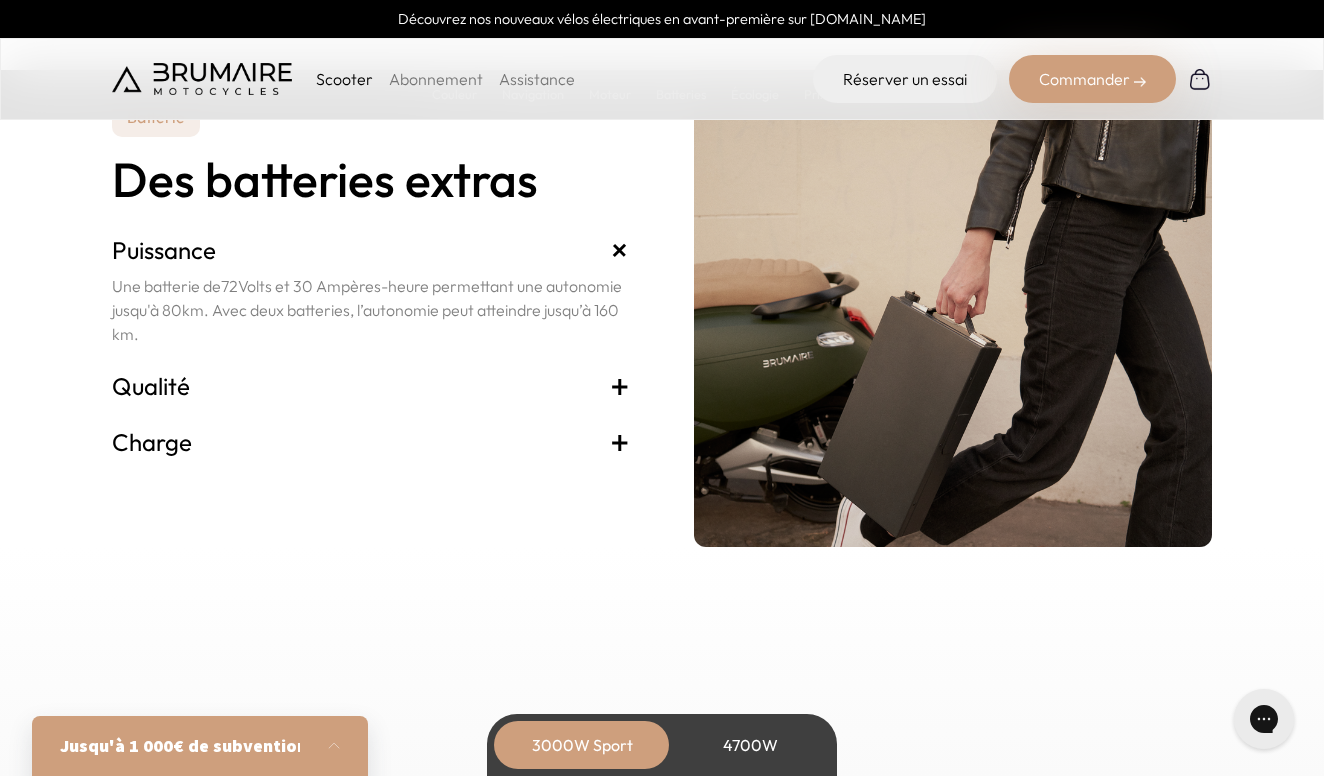 click on "Qualité  +" at bounding box center [371, 386] 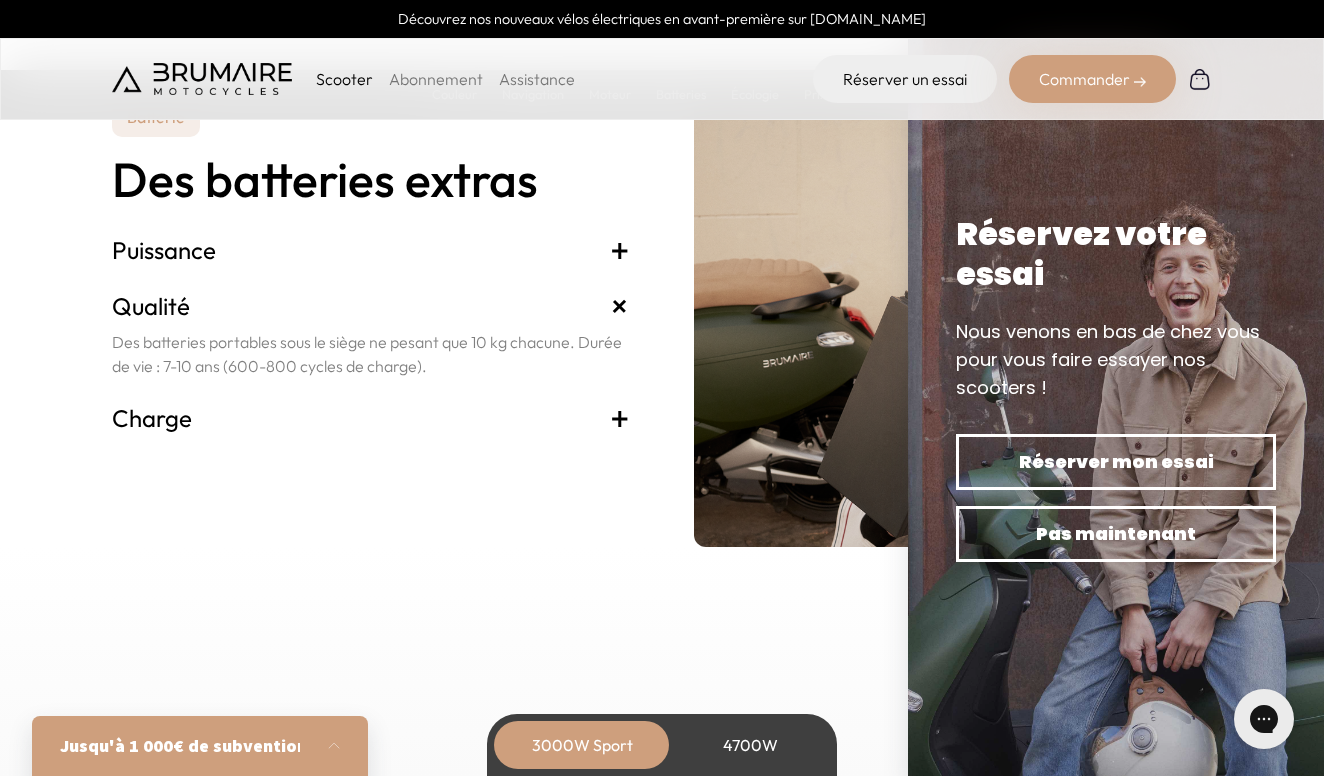 click on "Charge  +" at bounding box center (371, 418) 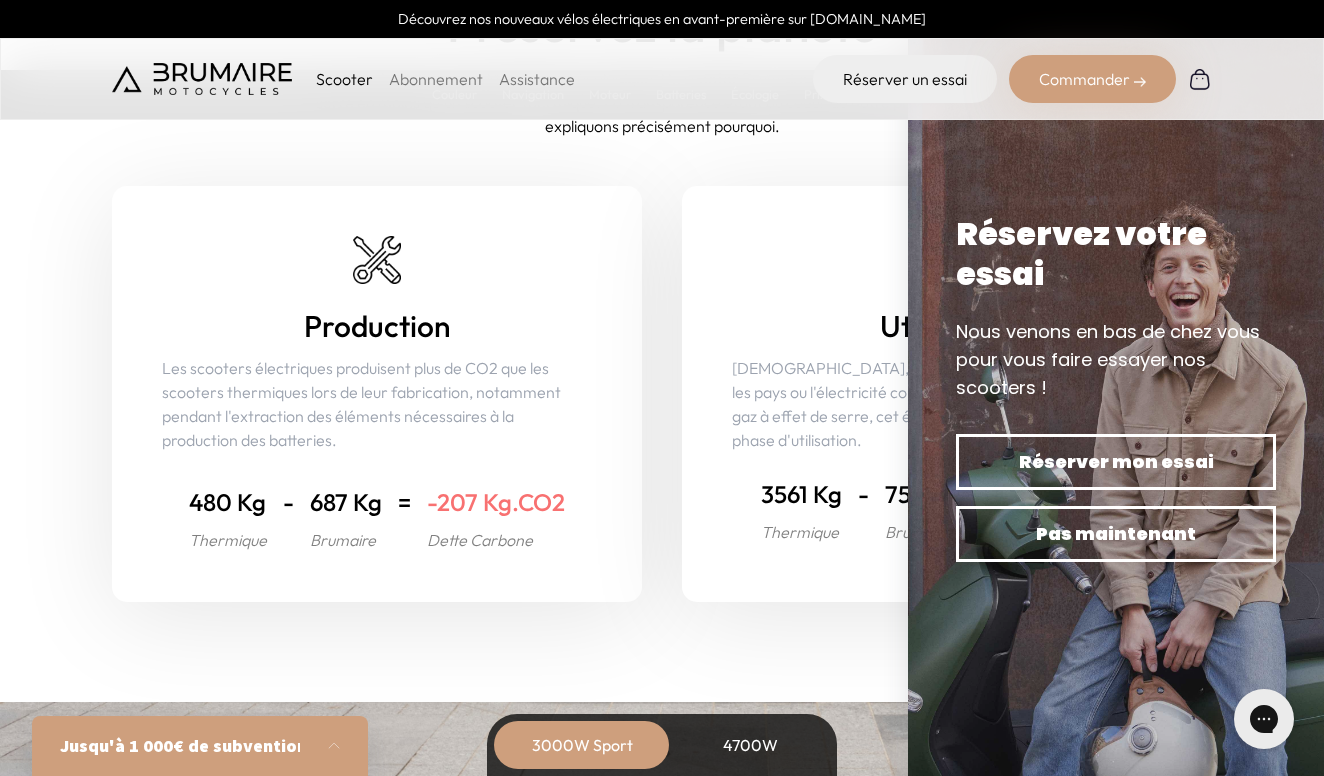 scroll, scrollTop: 7900, scrollLeft: 0, axis: vertical 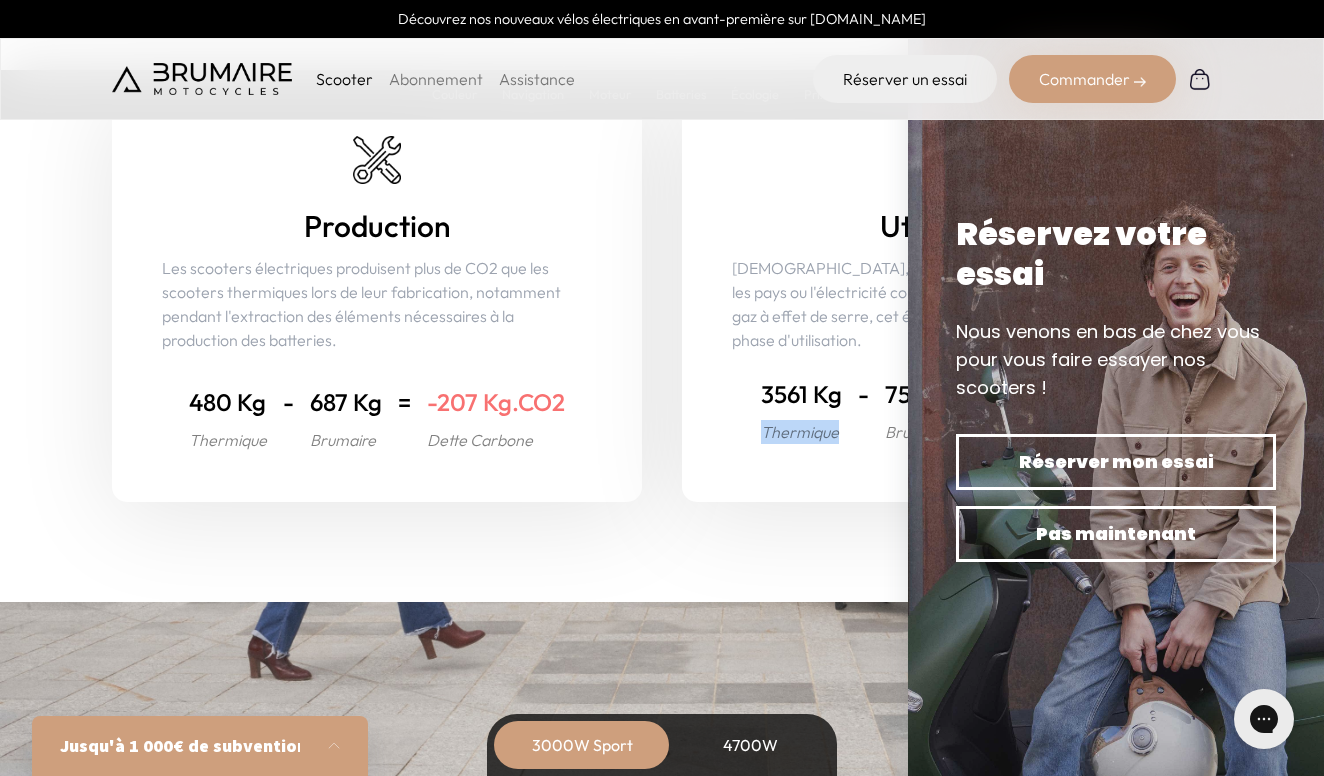 drag, startPoint x: 842, startPoint y: 434, endPoint x: 747, endPoint y: 403, distance: 99.92998 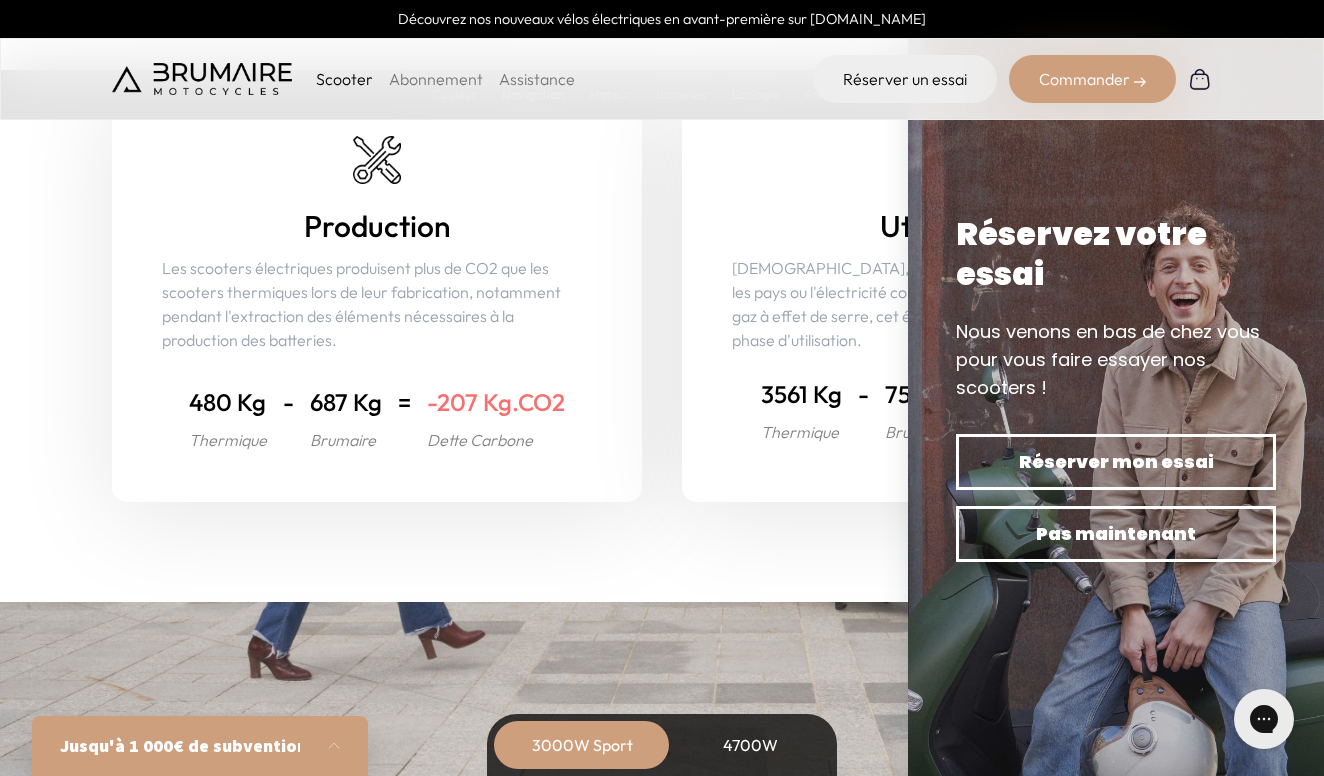 drag, startPoint x: 64, startPoint y: 205, endPoint x: 30, endPoint y: 152, distance: 62.968246 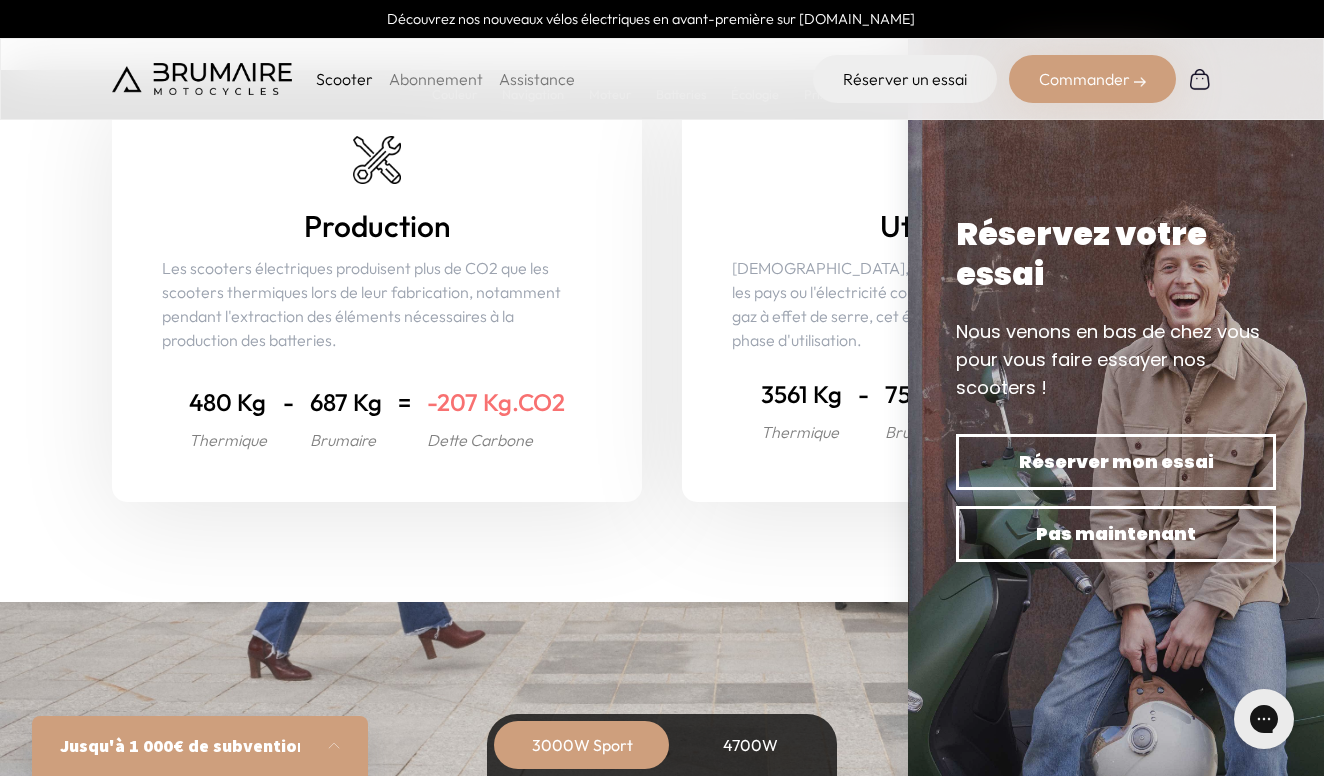 drag, startPoint x: 10, startPoint y: 7, endPoint x: -17, endPoint y: 10, distance: 27.166155 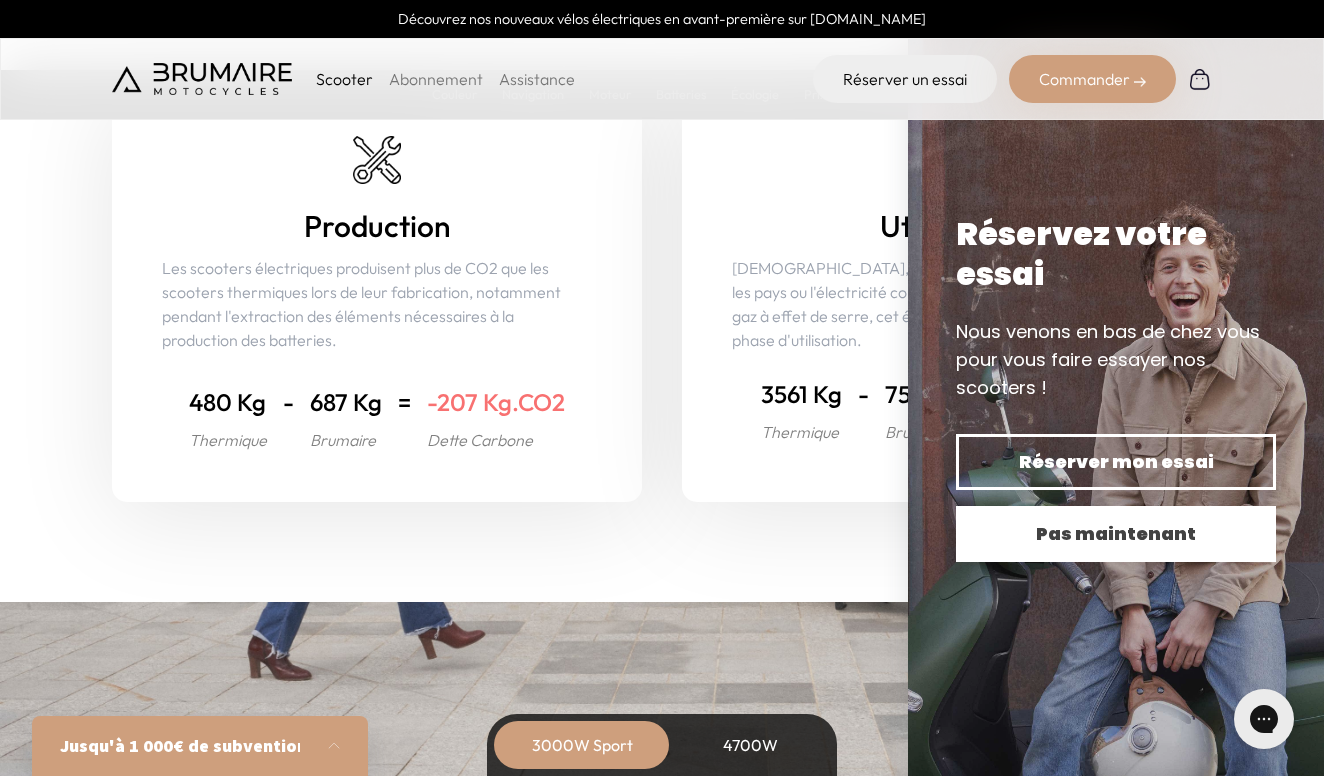 click on "Pas maintenant" at bounding box center [1116, 534] 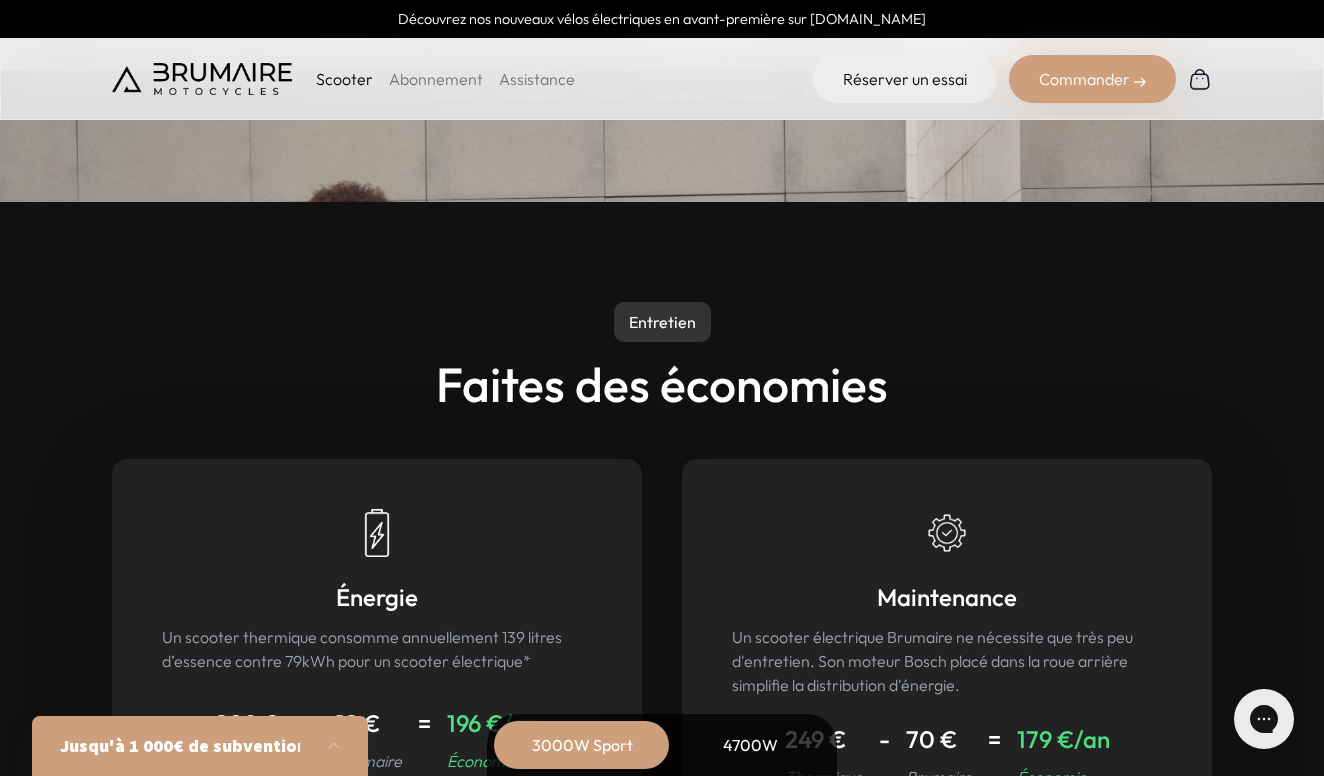 scroll, scrollTop: 8800, scrollLeft: 0, axis: vertical 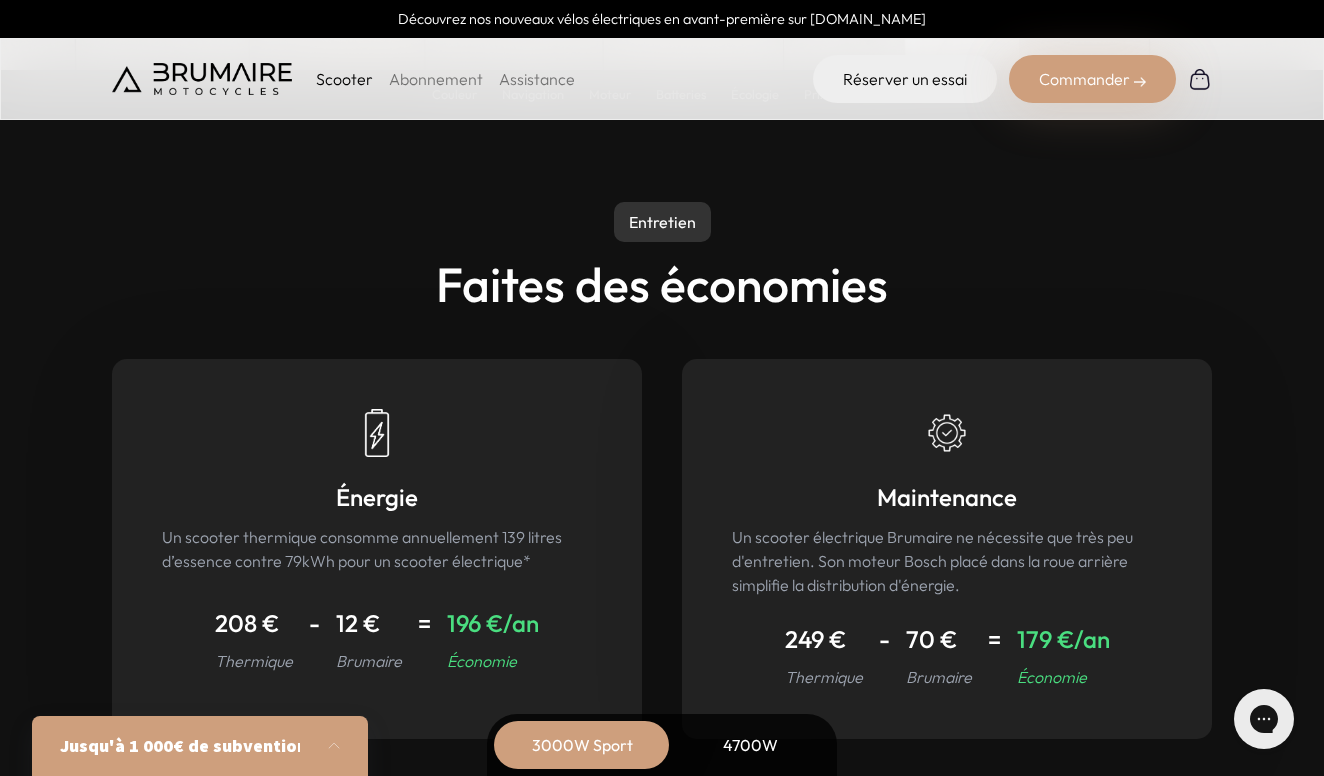 click on "Jusqu'à 1 000€ de subvention" at bounding box center [180, 746] 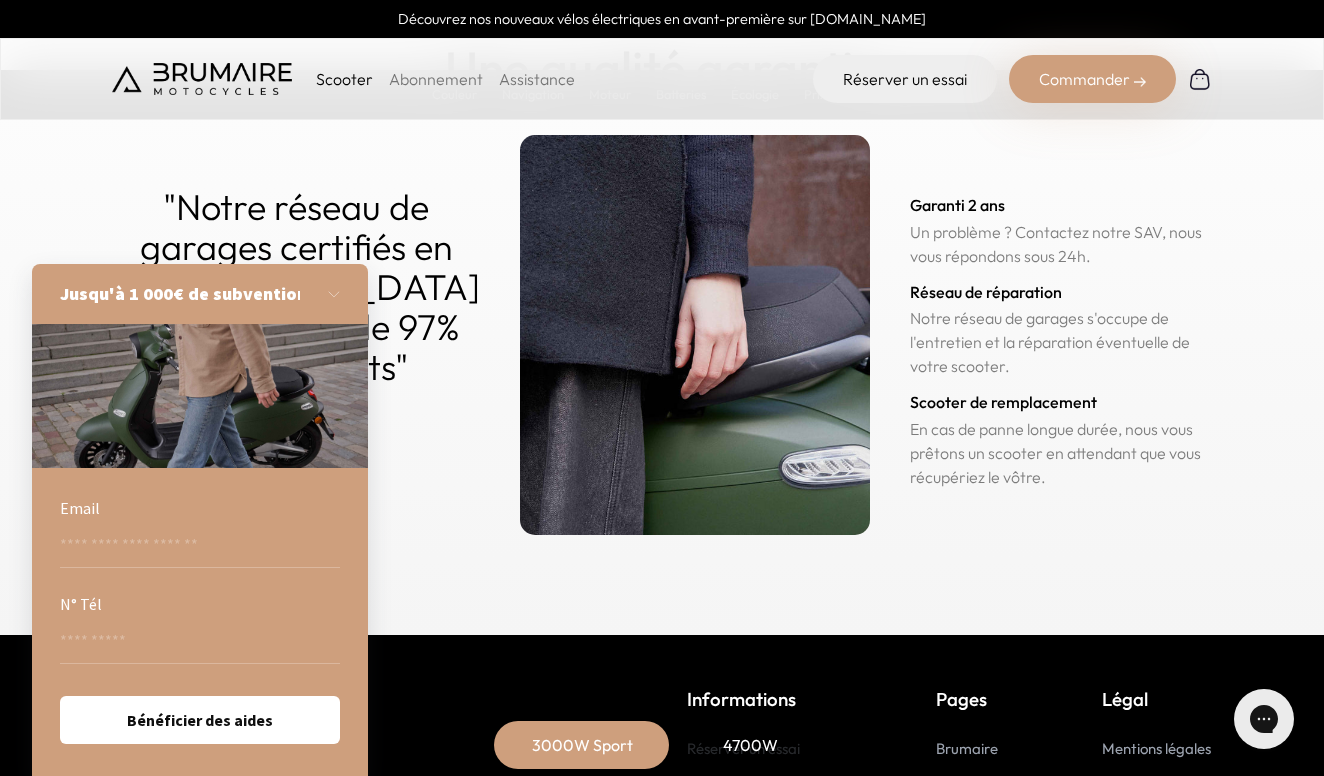 scroll, scrollTop: 9996, scrollLeft: 0, axis: vertical 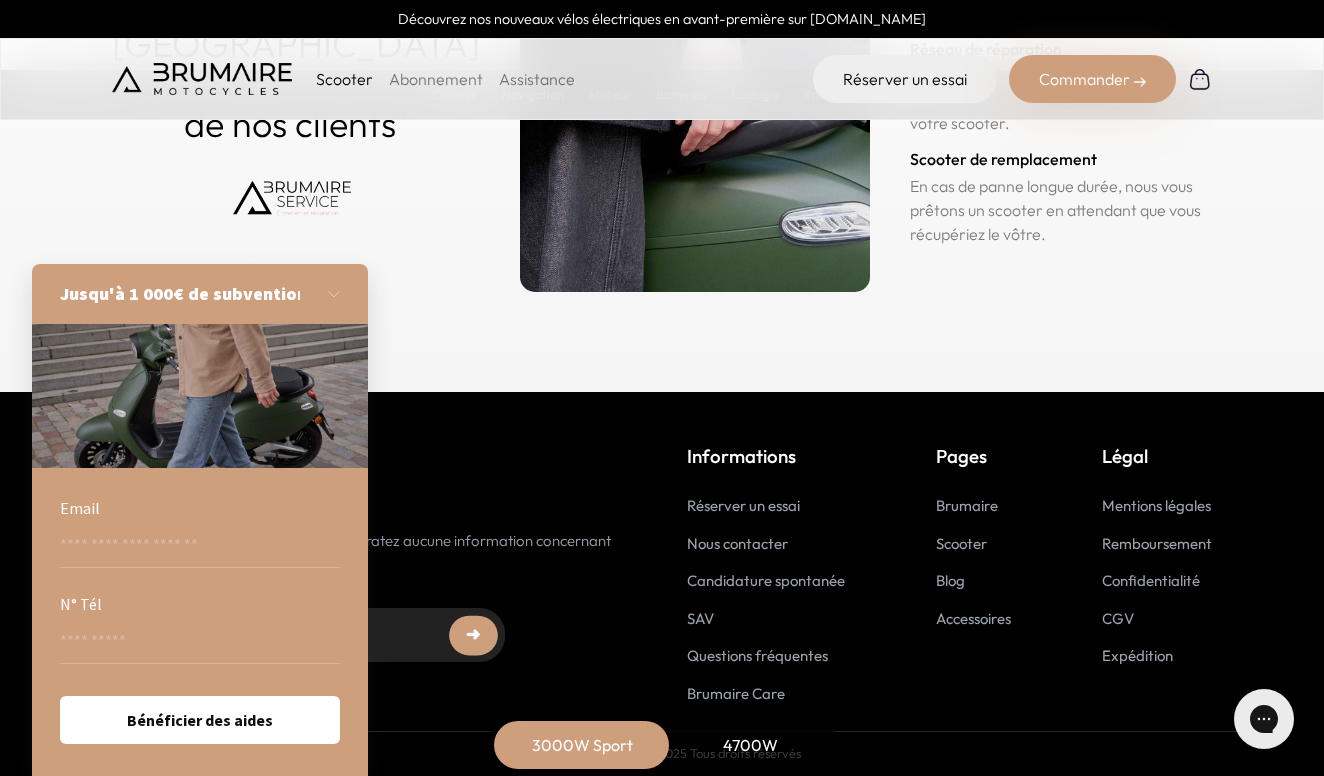 click on "3000W Sport" at bounding box center [582, 745] 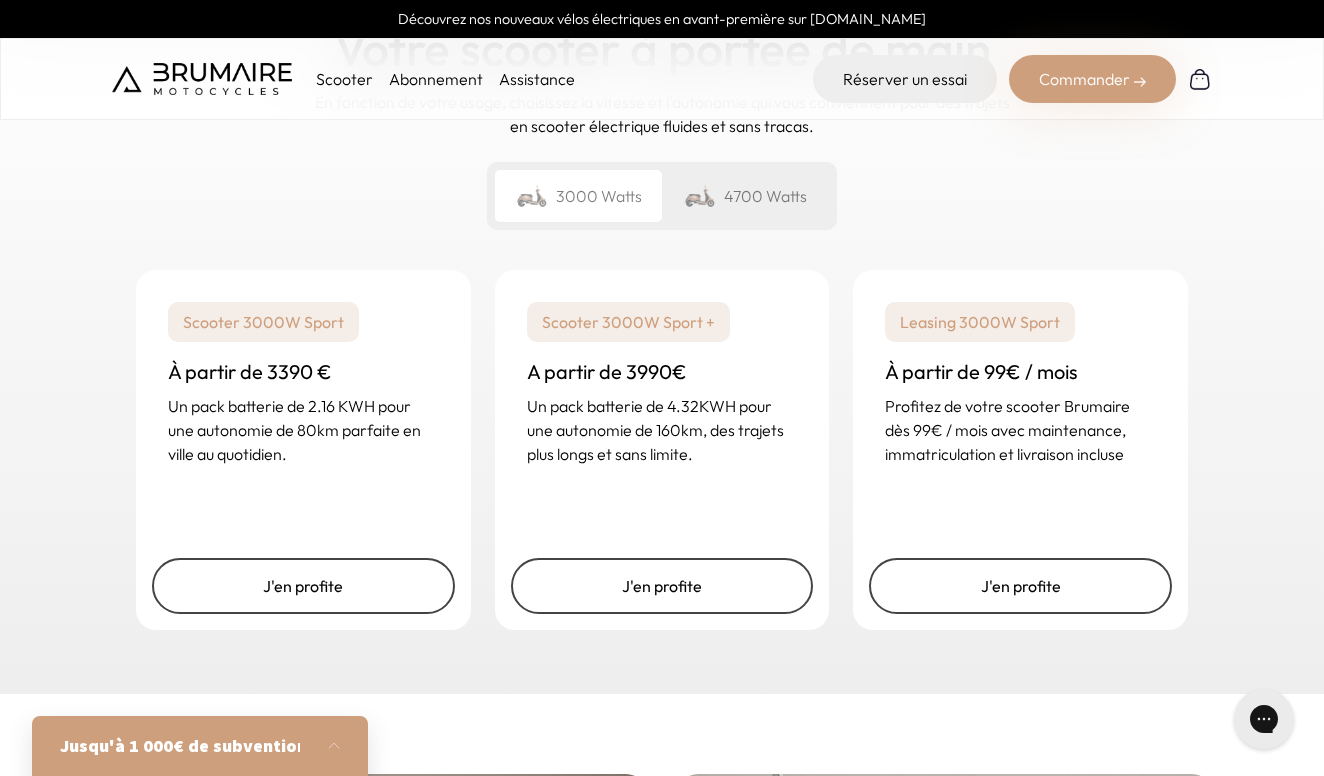 scroll, scrollTop: 3000, scrollLeft: 0, axis: vertical 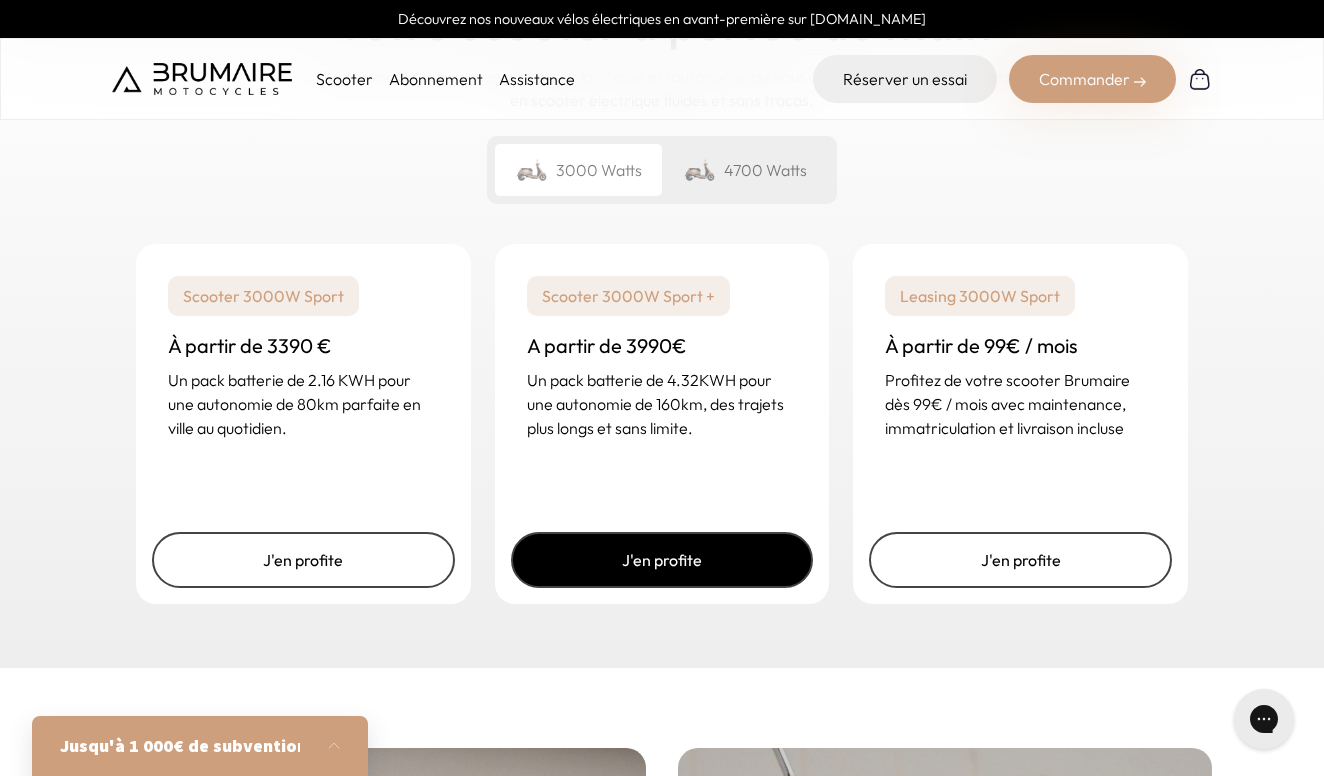 click on "J'en profite" at bounding box center [662, 560] 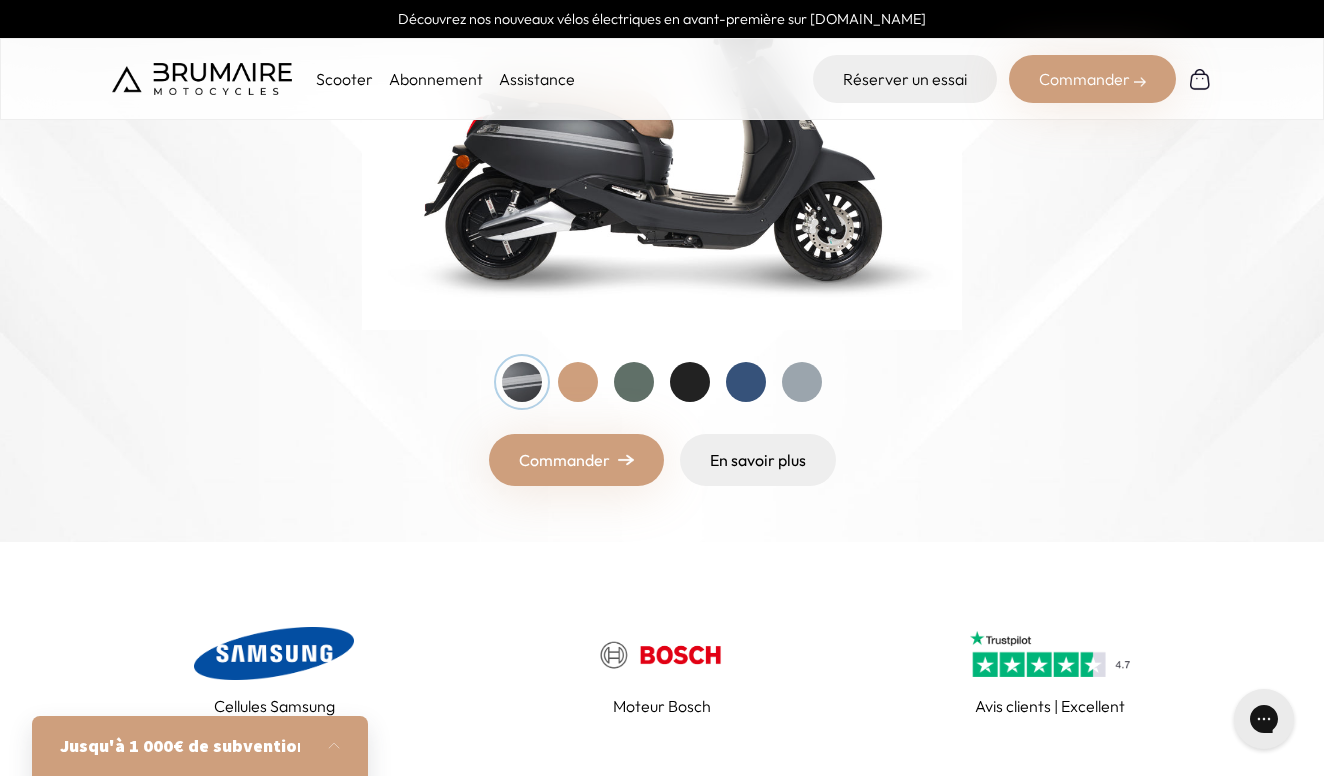 scroll, scrollTop: 300, scrollLeft: 0, axis: vertical 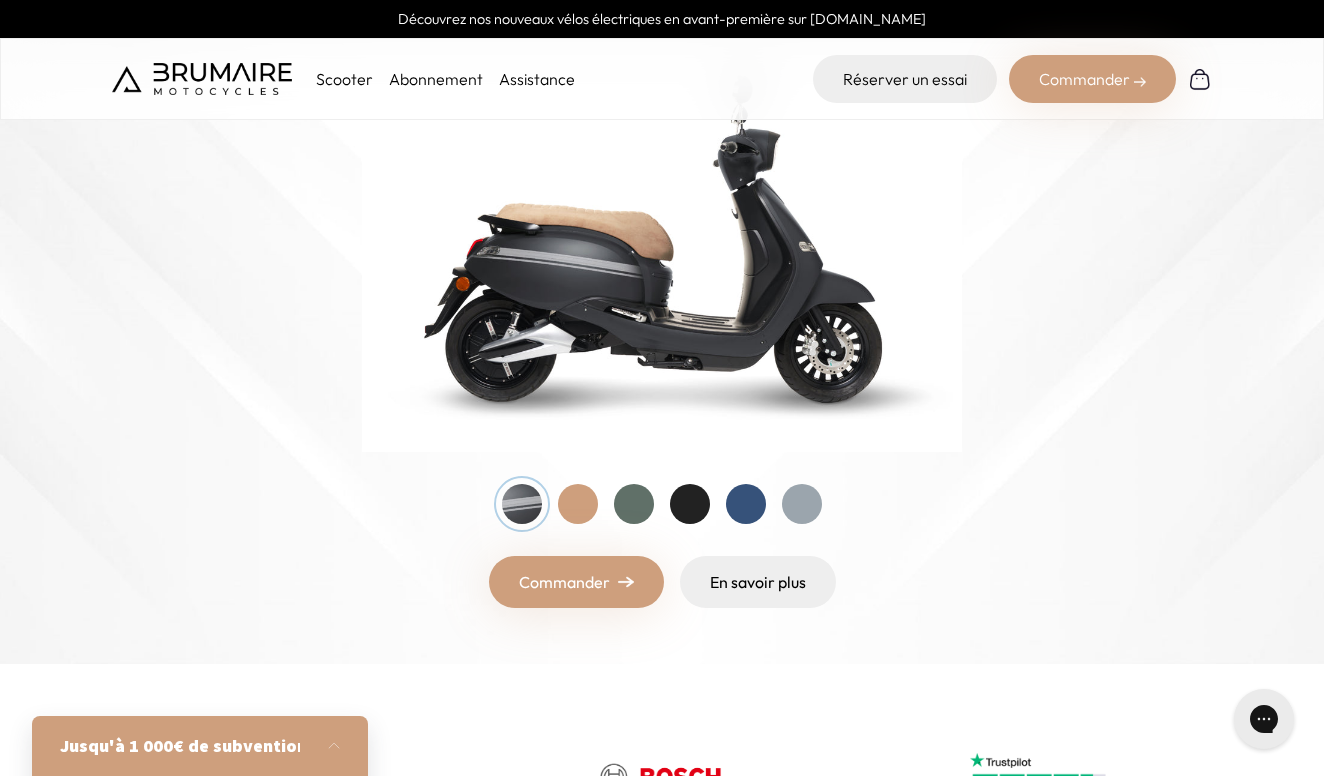 click at bounding box center (802, 504) 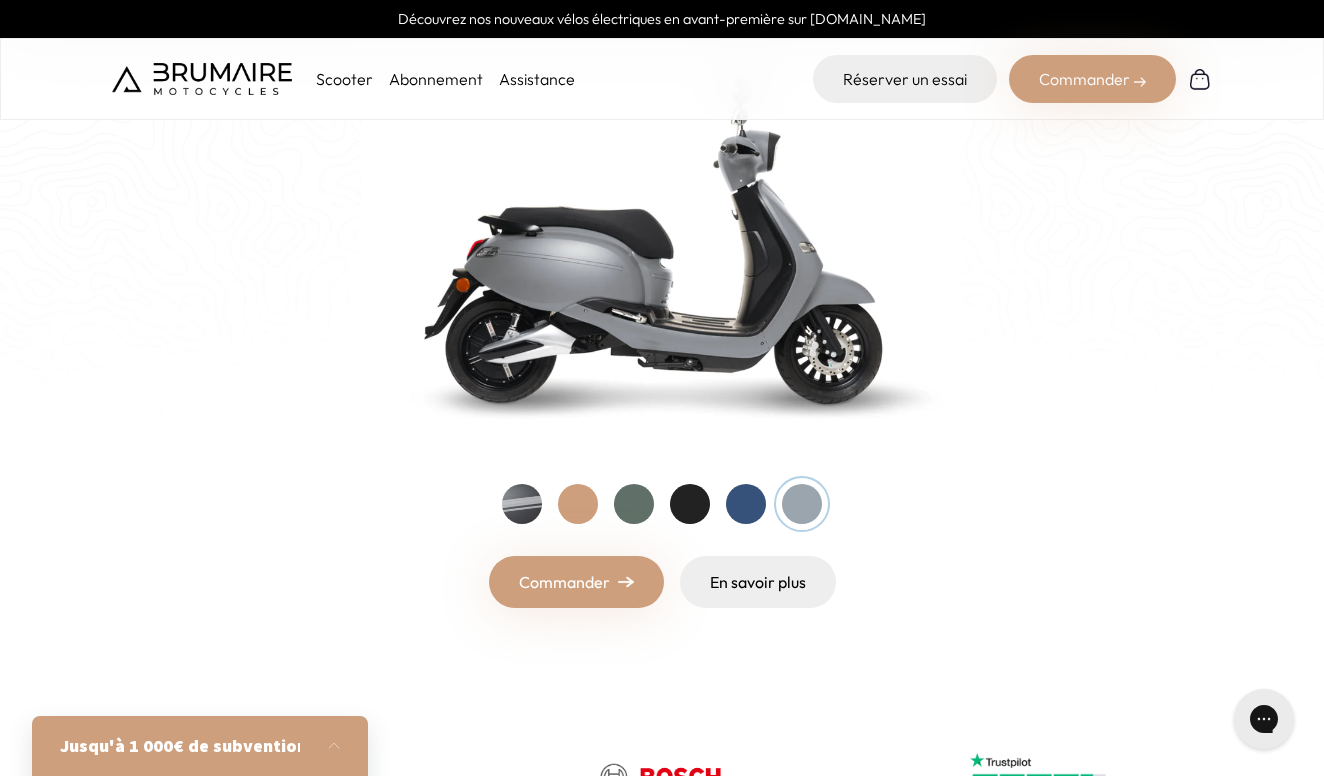 click at bounding box center [746, 504] 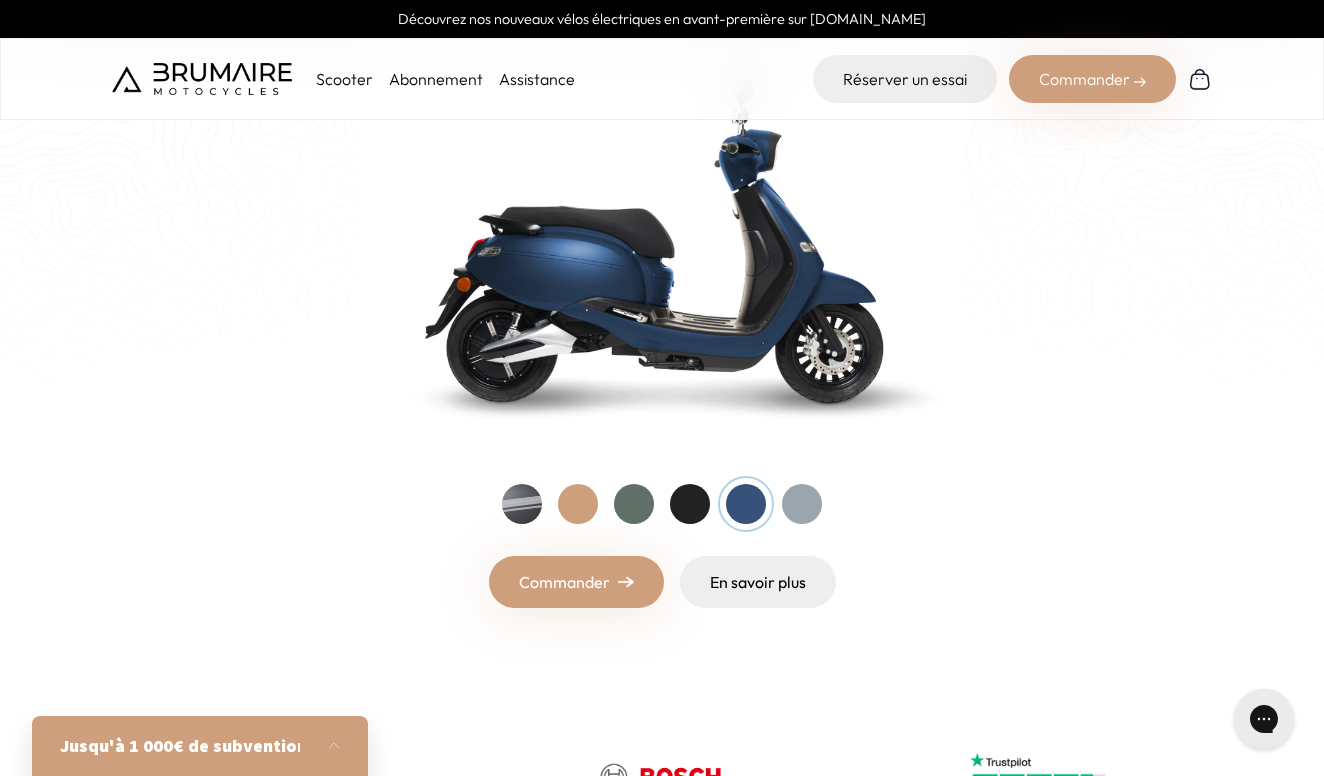 click at bounding box center [690, 504] 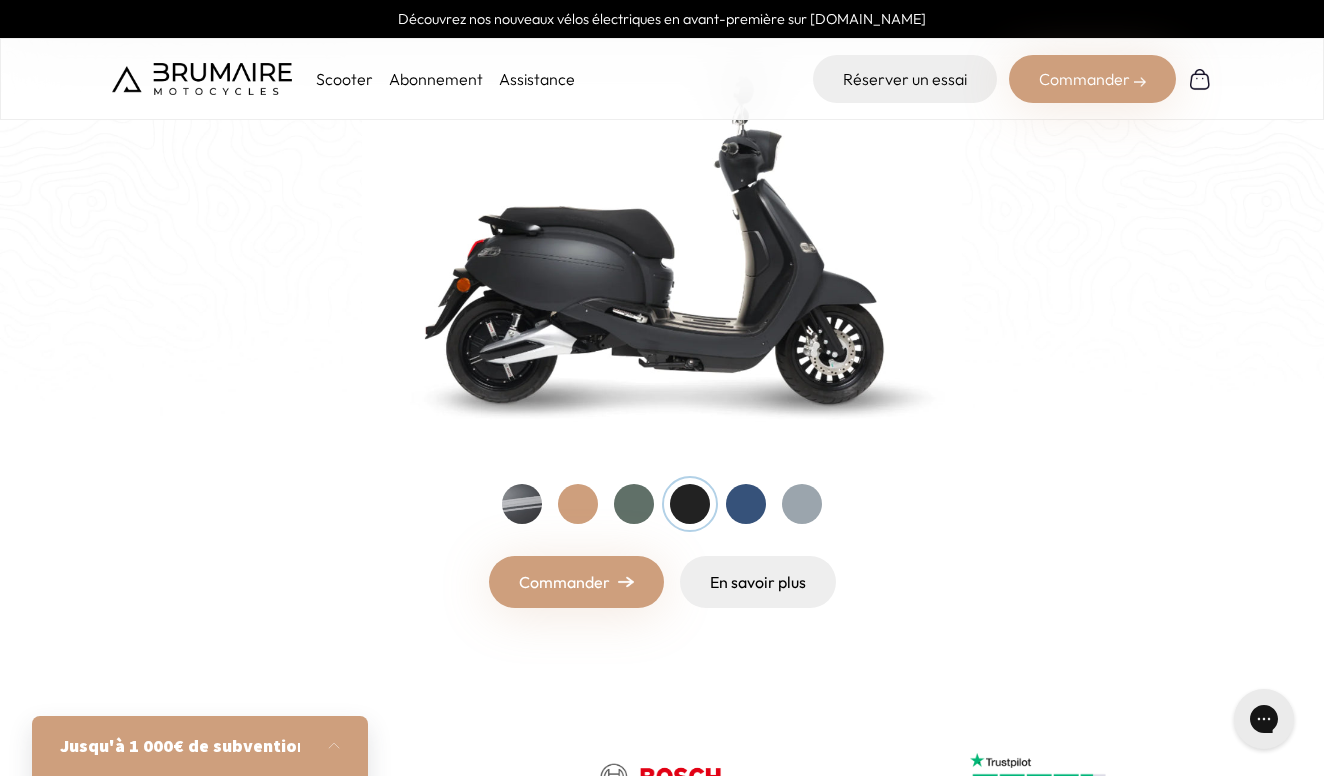 click at bounding box center (634, 504) 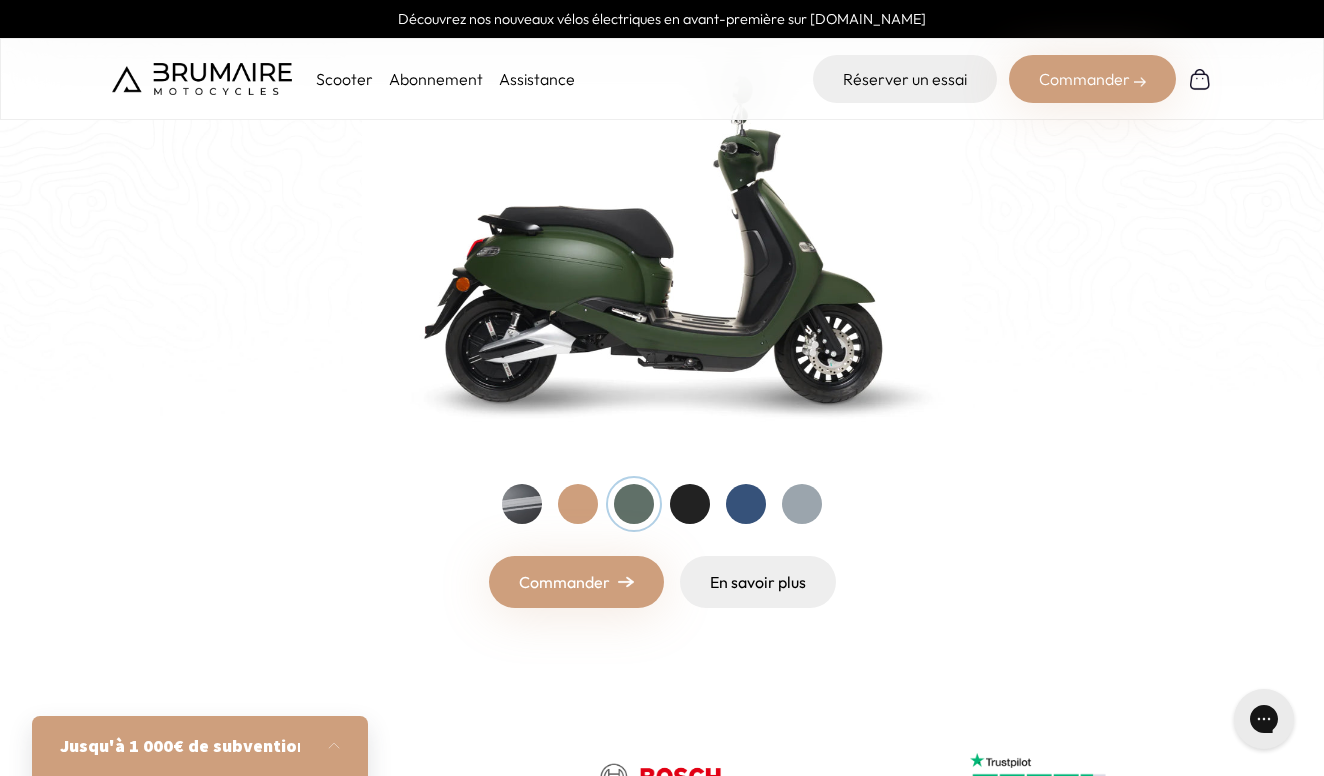 click at bounding box center (578, 504) 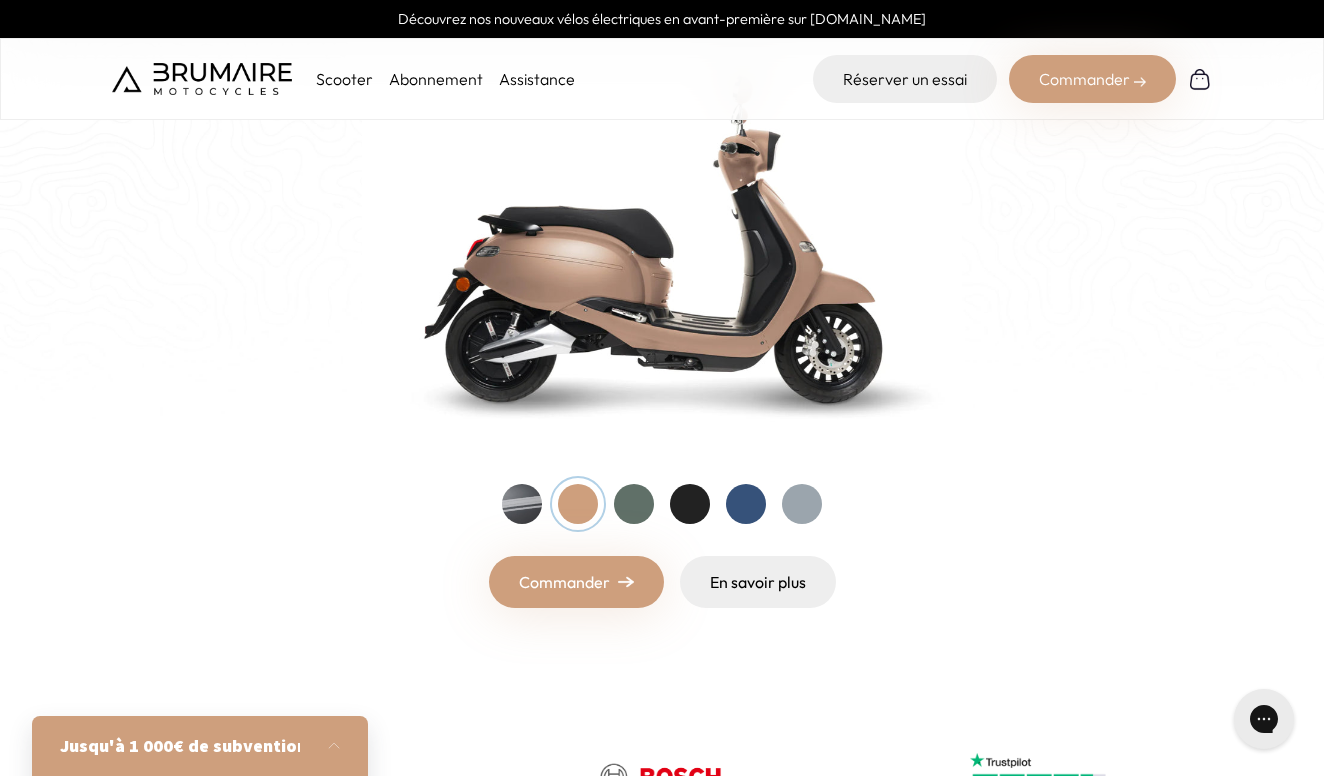 click at bounding box center [522, 504] 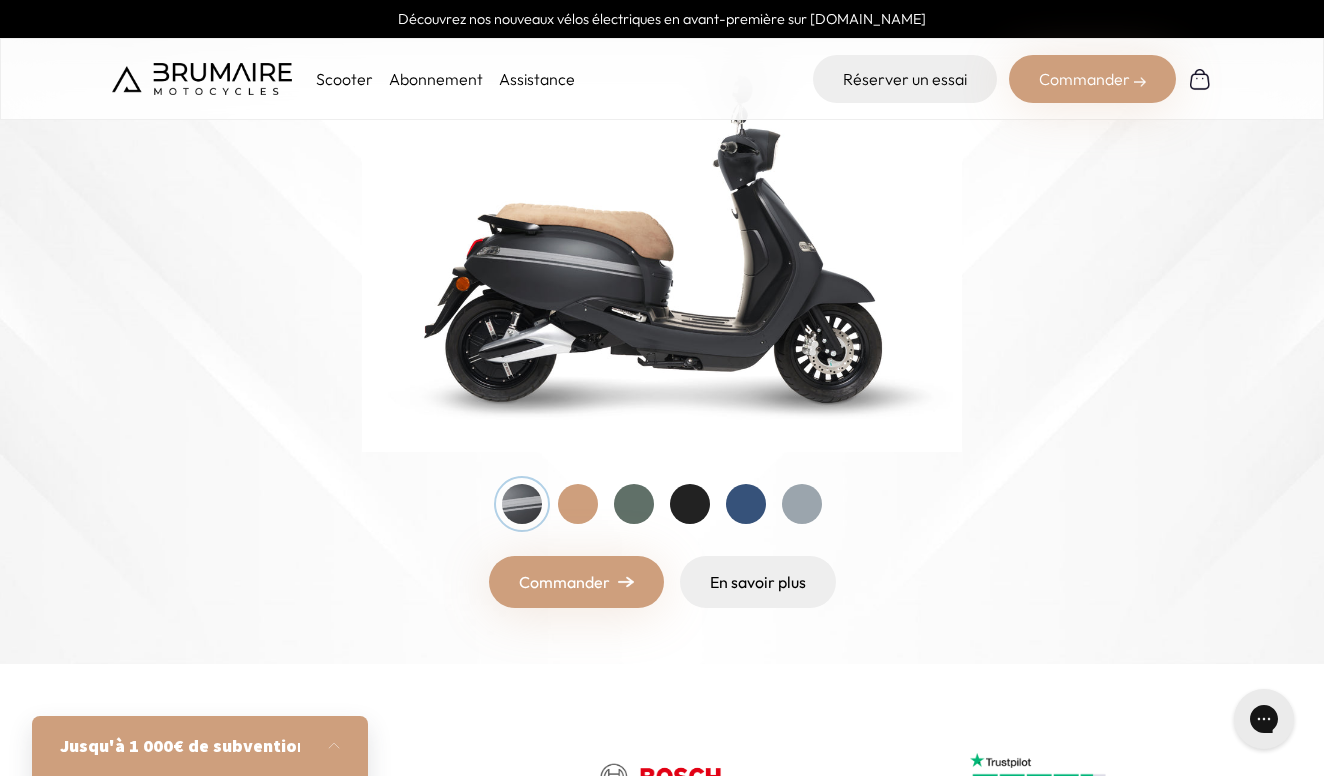 click at bounding box center (578, 504) 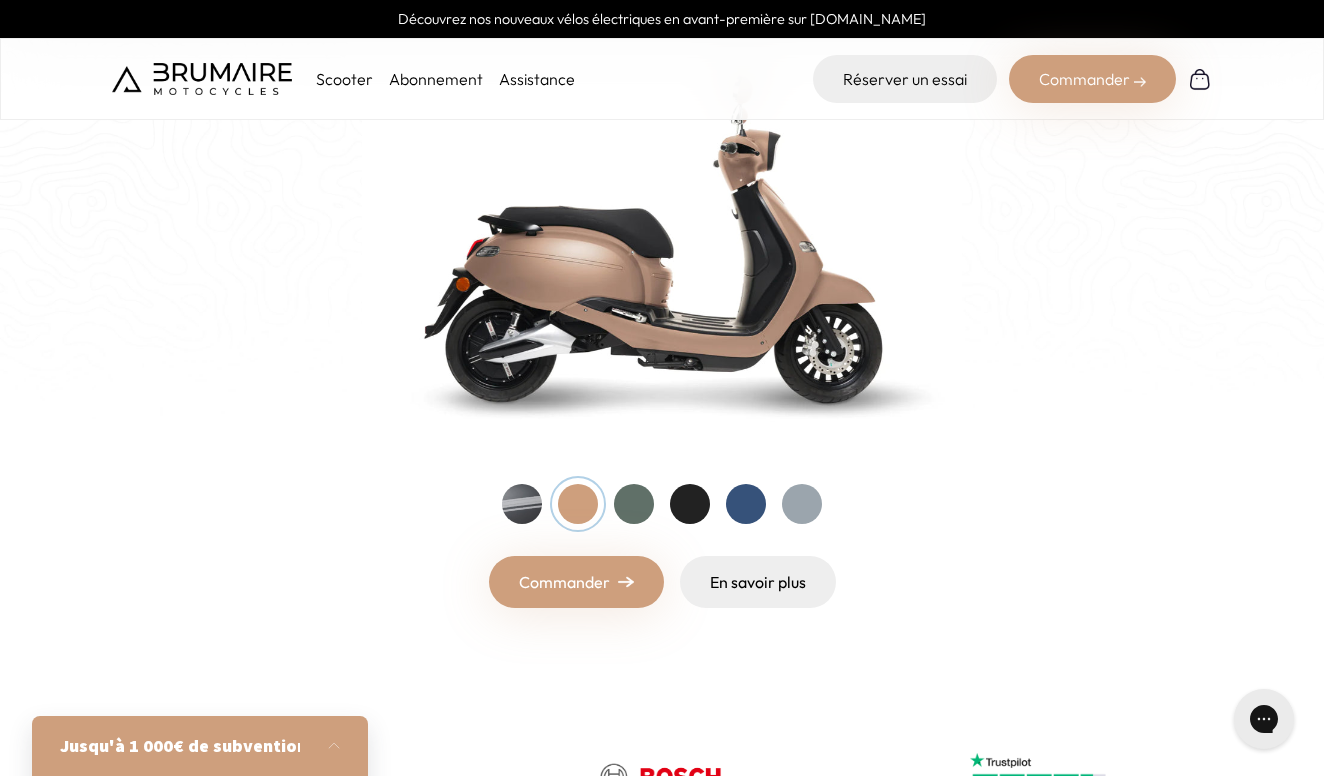 click at bounding box center [802, 504] 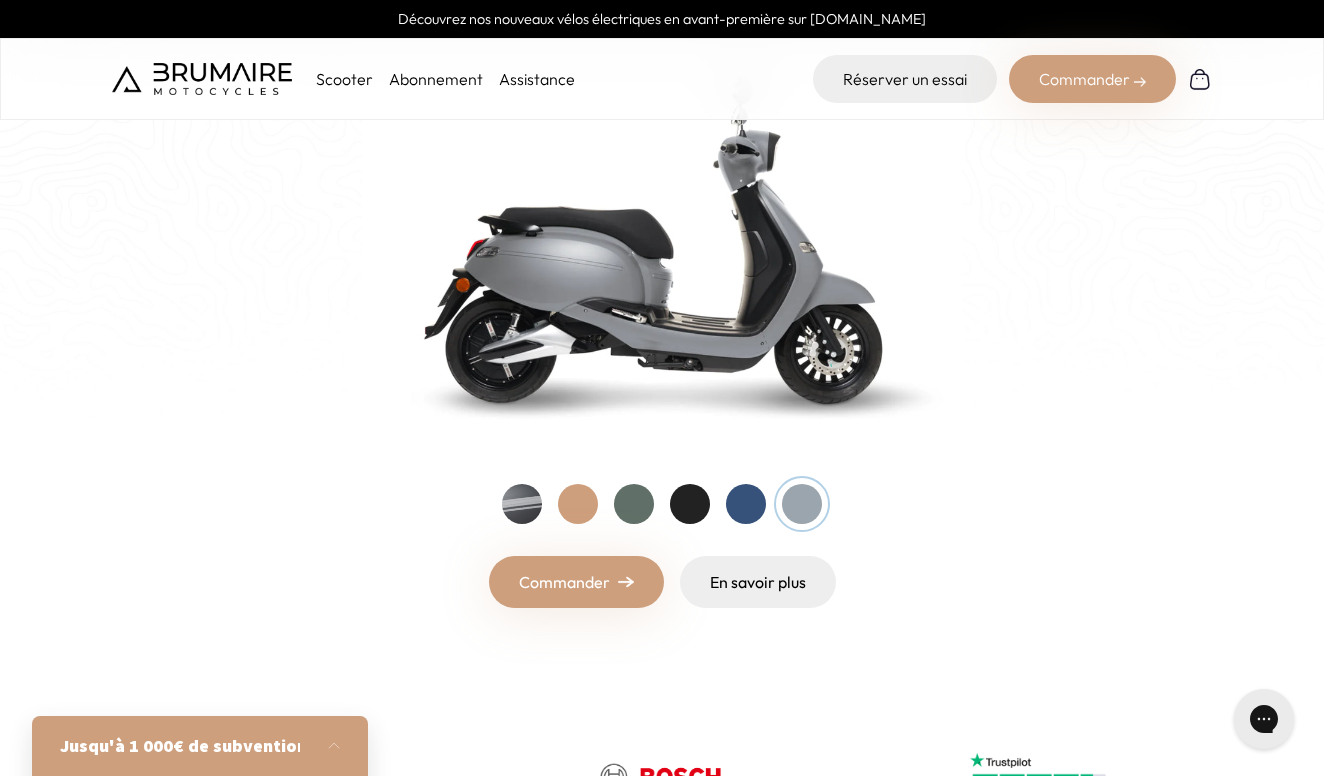 click on "Commander" at bounding box center (576, 582) 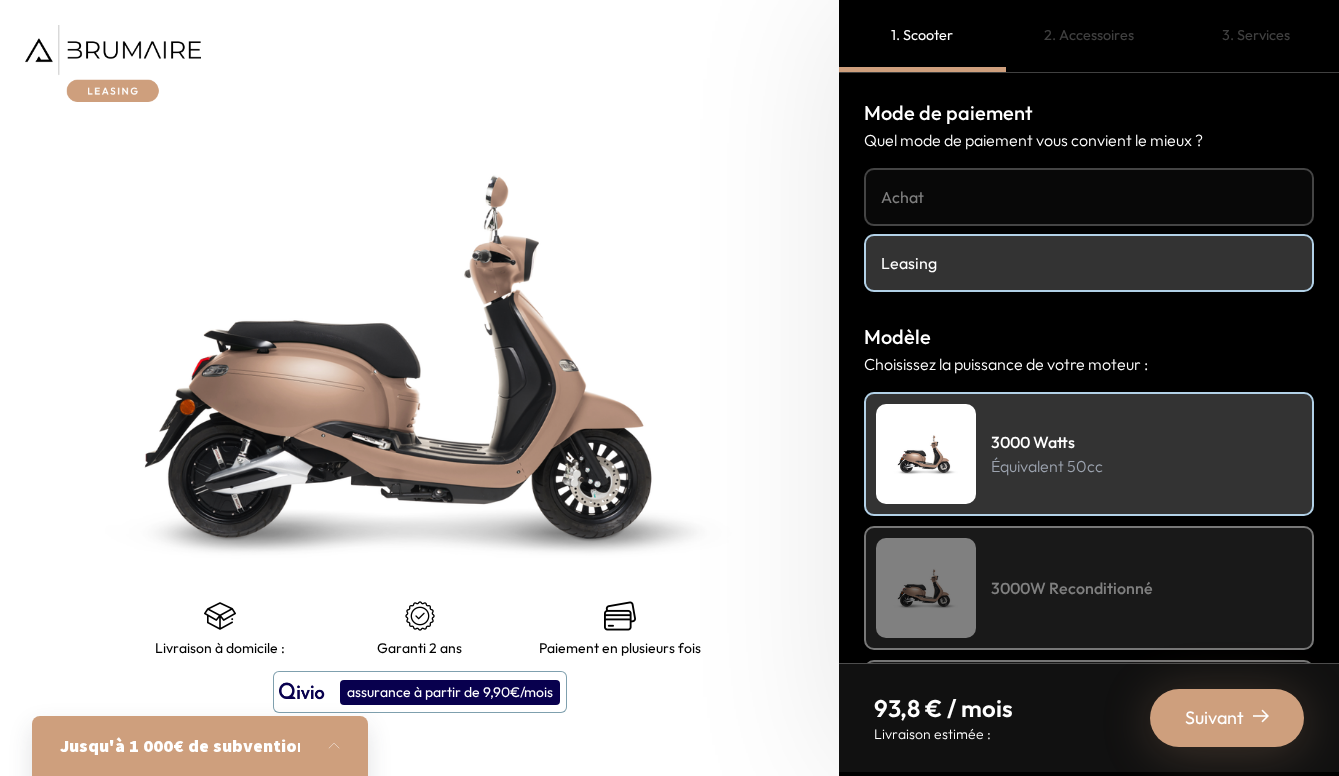 scroll, scrollTop: 0, scrollLeft: 0, axis: both 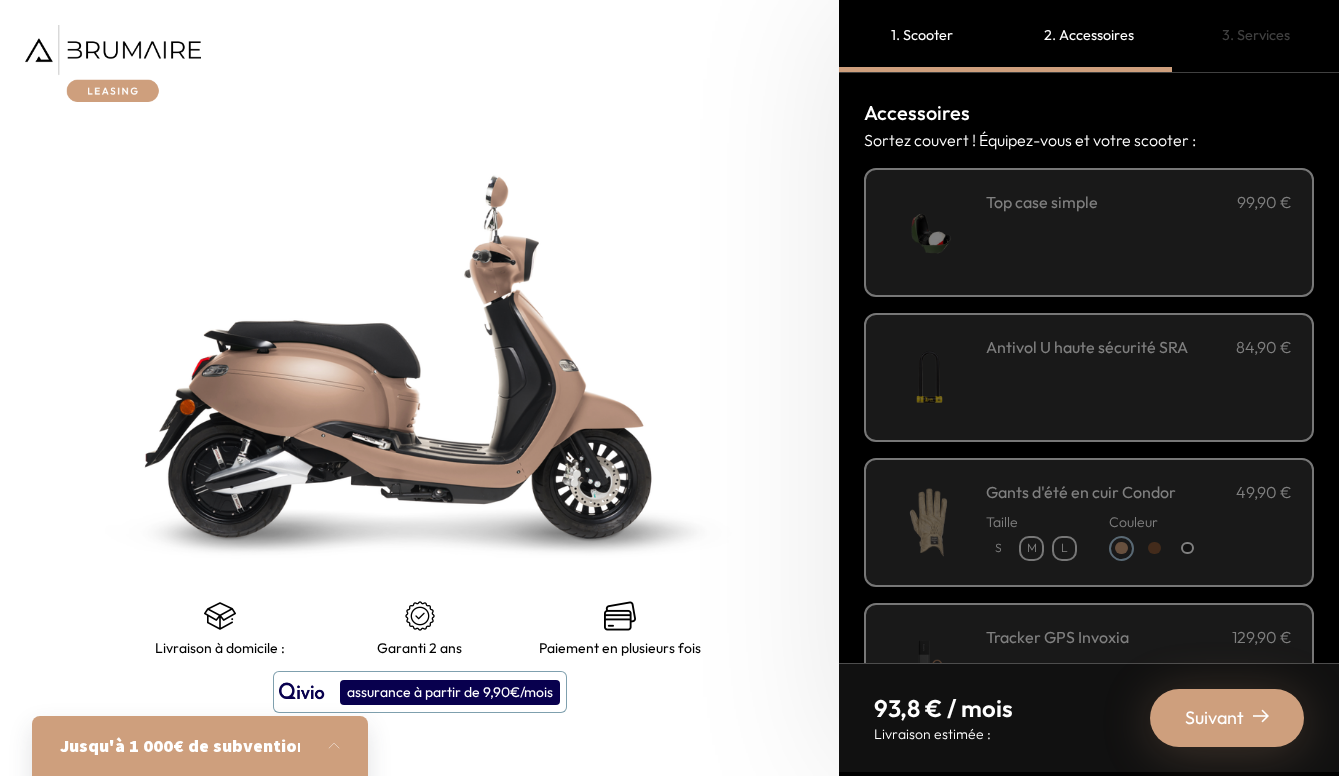 click on "Suivant" at bounding box center (1214, 718) 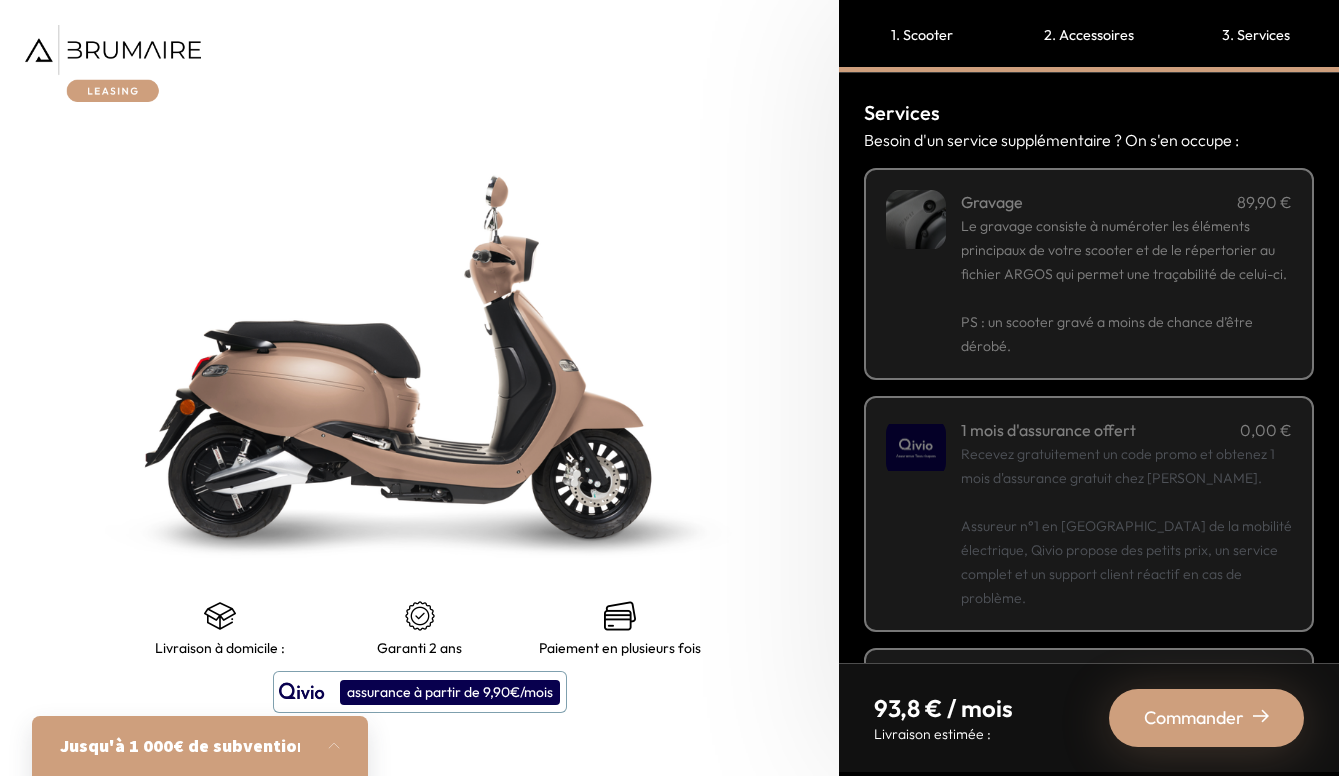 click on "Commander" at bounding box center (1194, 718) 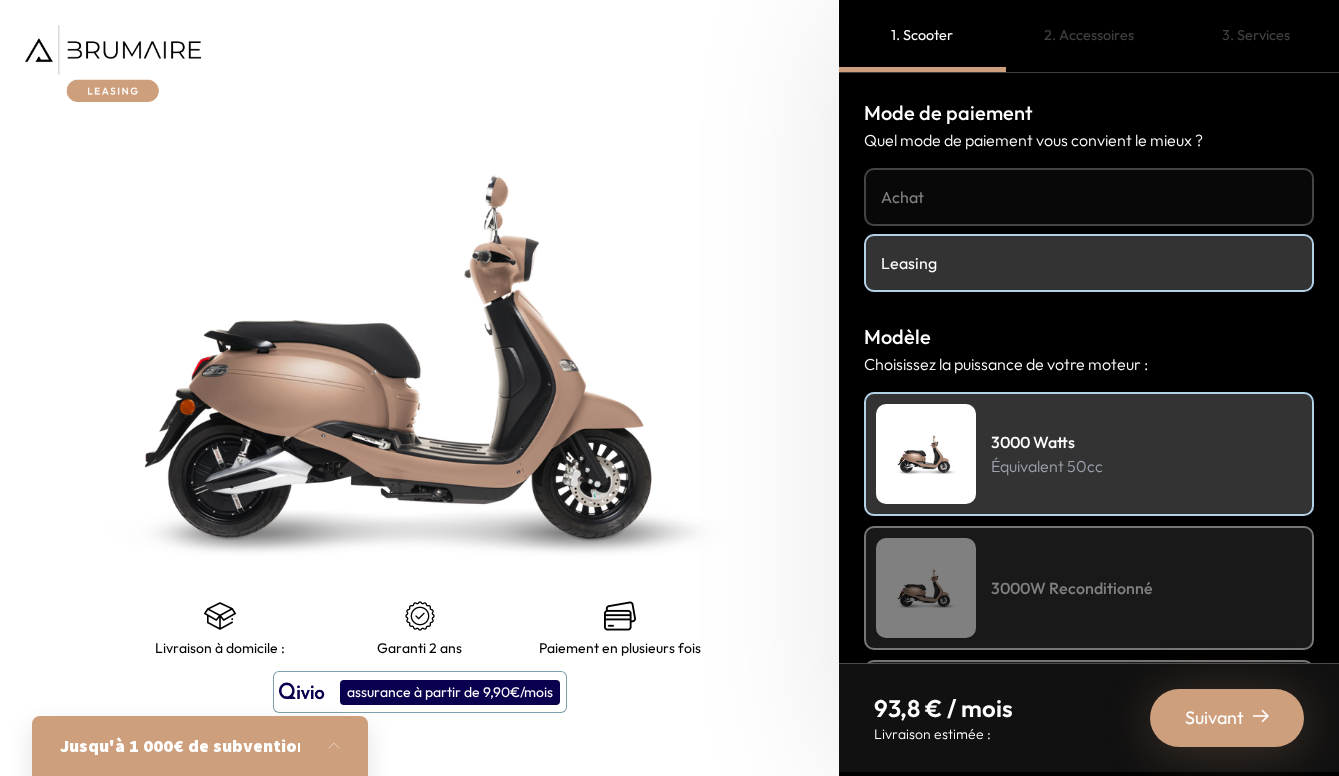 scroll, scrollTop: 0, scrollLeft: 0, axis: both 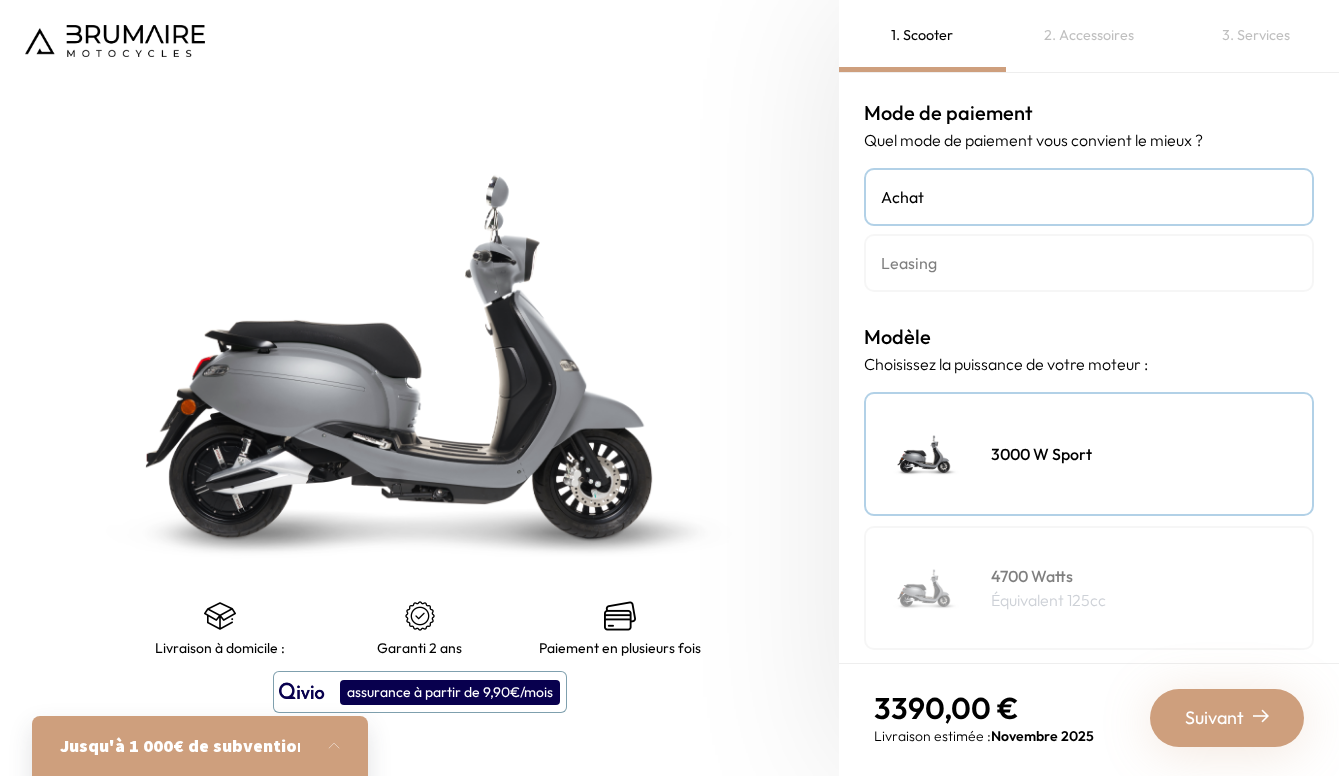 click on "2. Accessoires" at bounding box center (1089, 36) 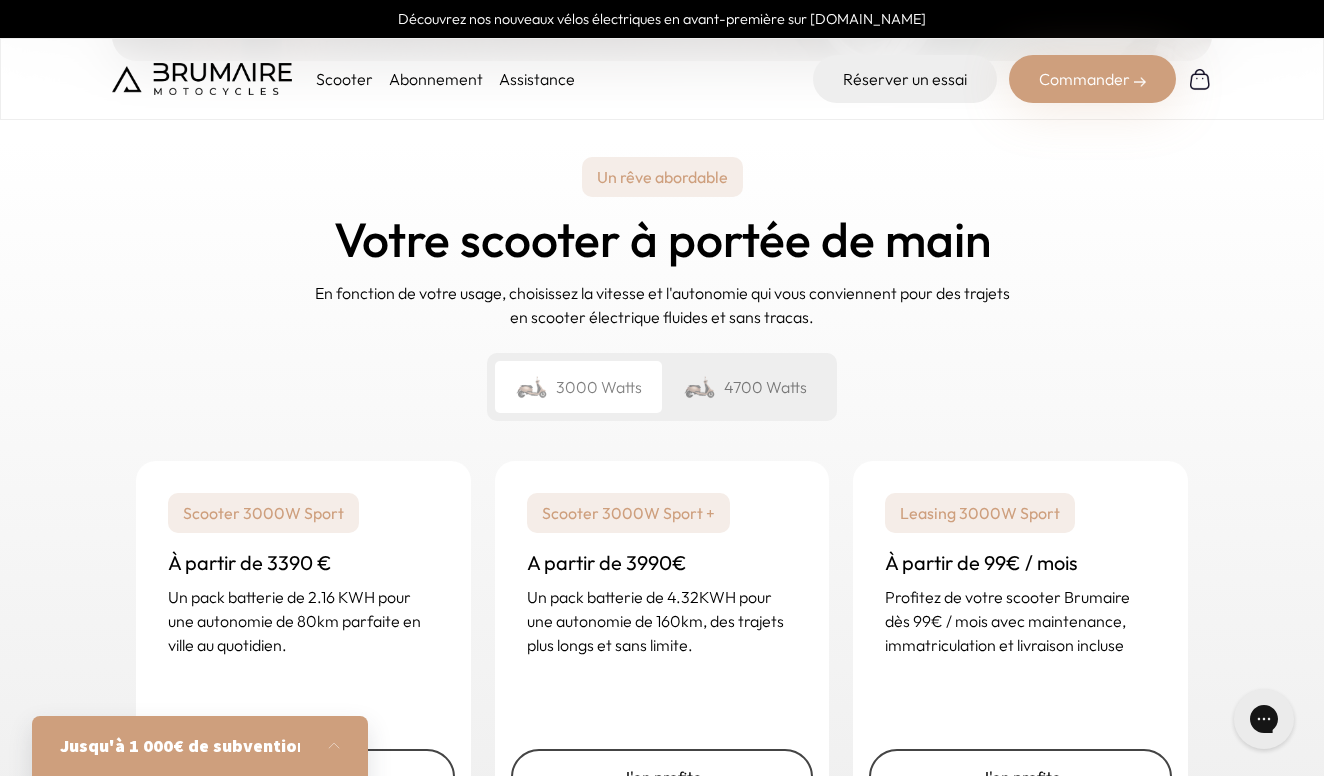 scroll, scrollTop: 2900, scrollLeft: 0, axis: vertical 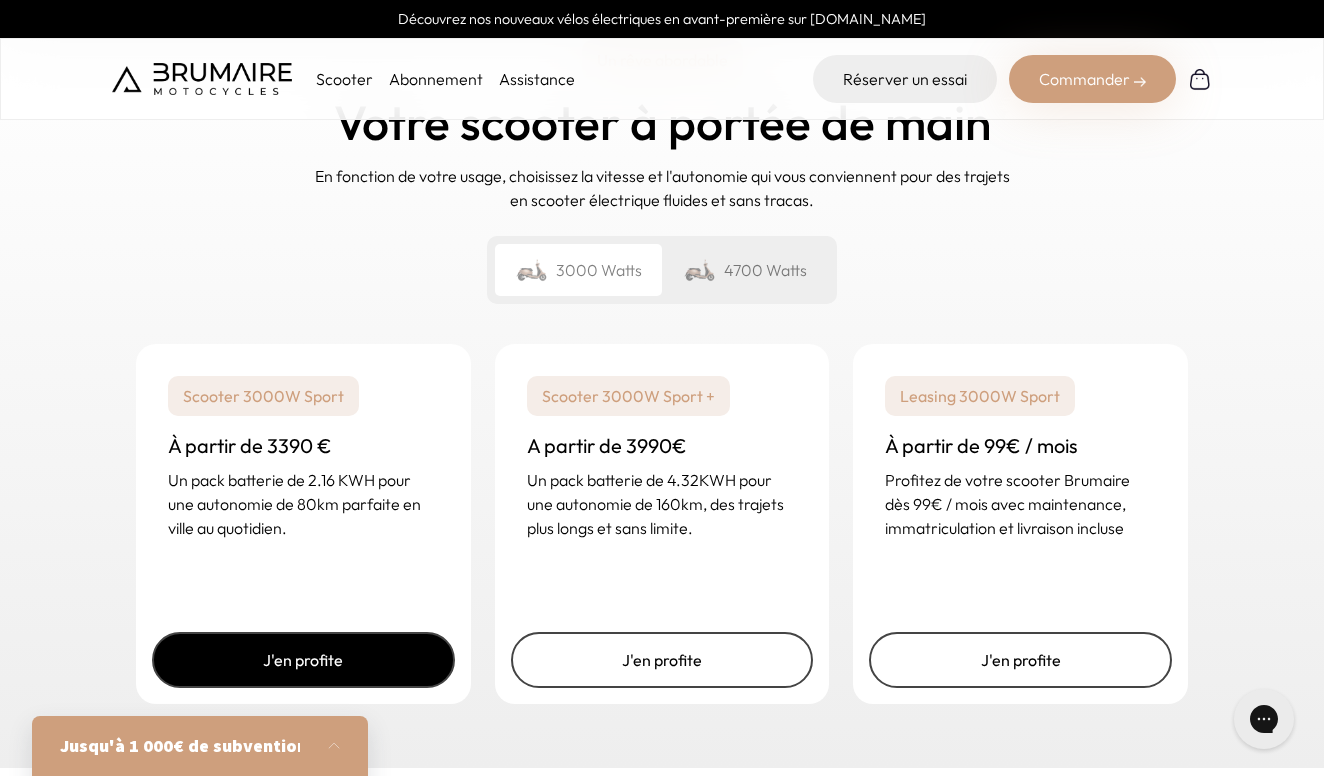click on "J'en profite" at bounding box center (303, 660) 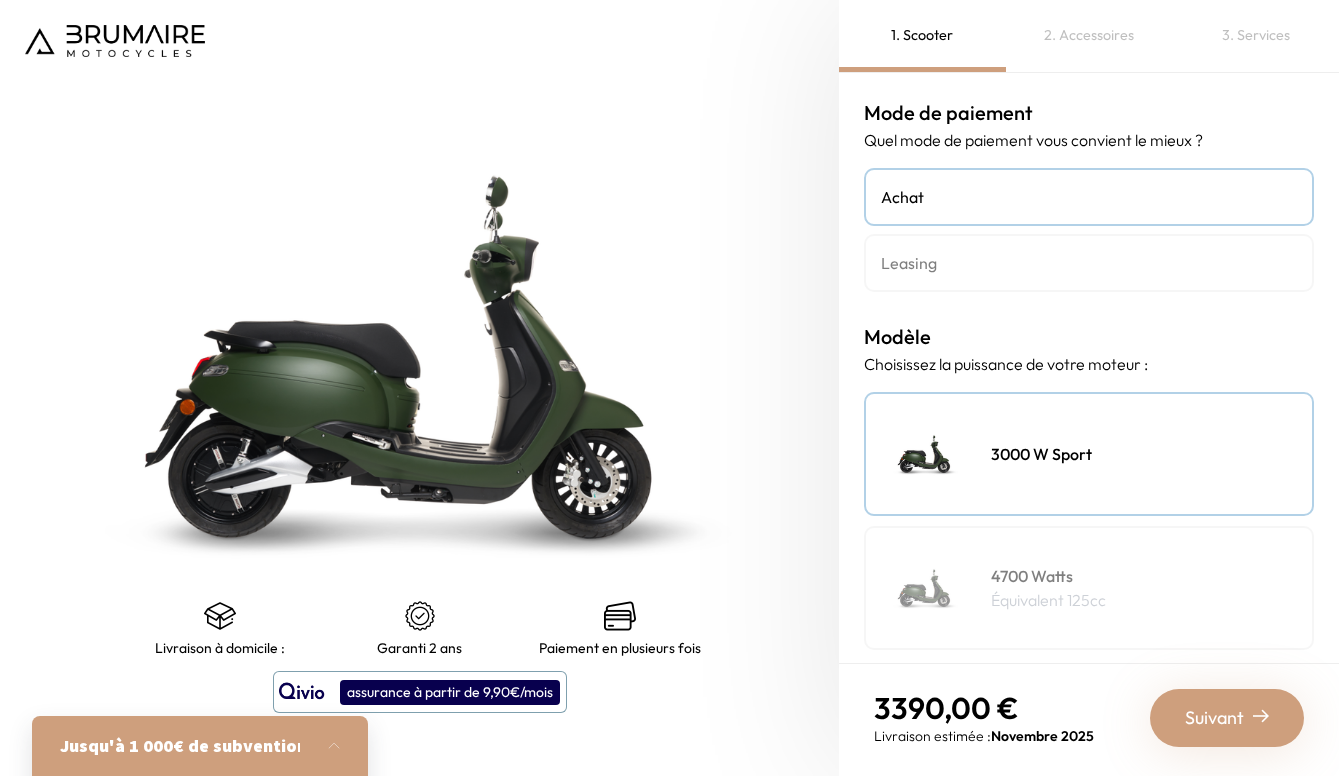 scroll, scrollTop: 0, scrollLeft: 0, axis: both 